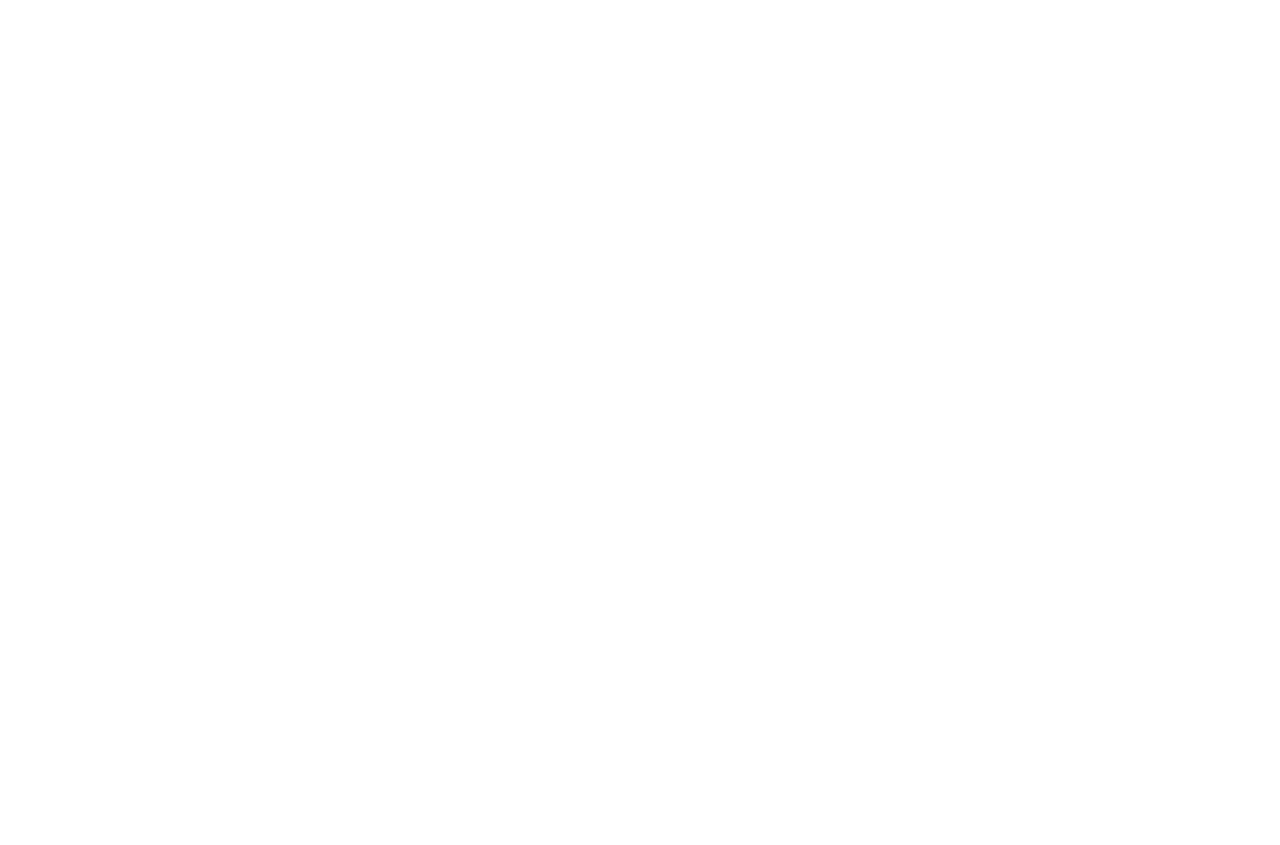 scroll, scrollTop: 0, scrollLeft: 0, axis: both 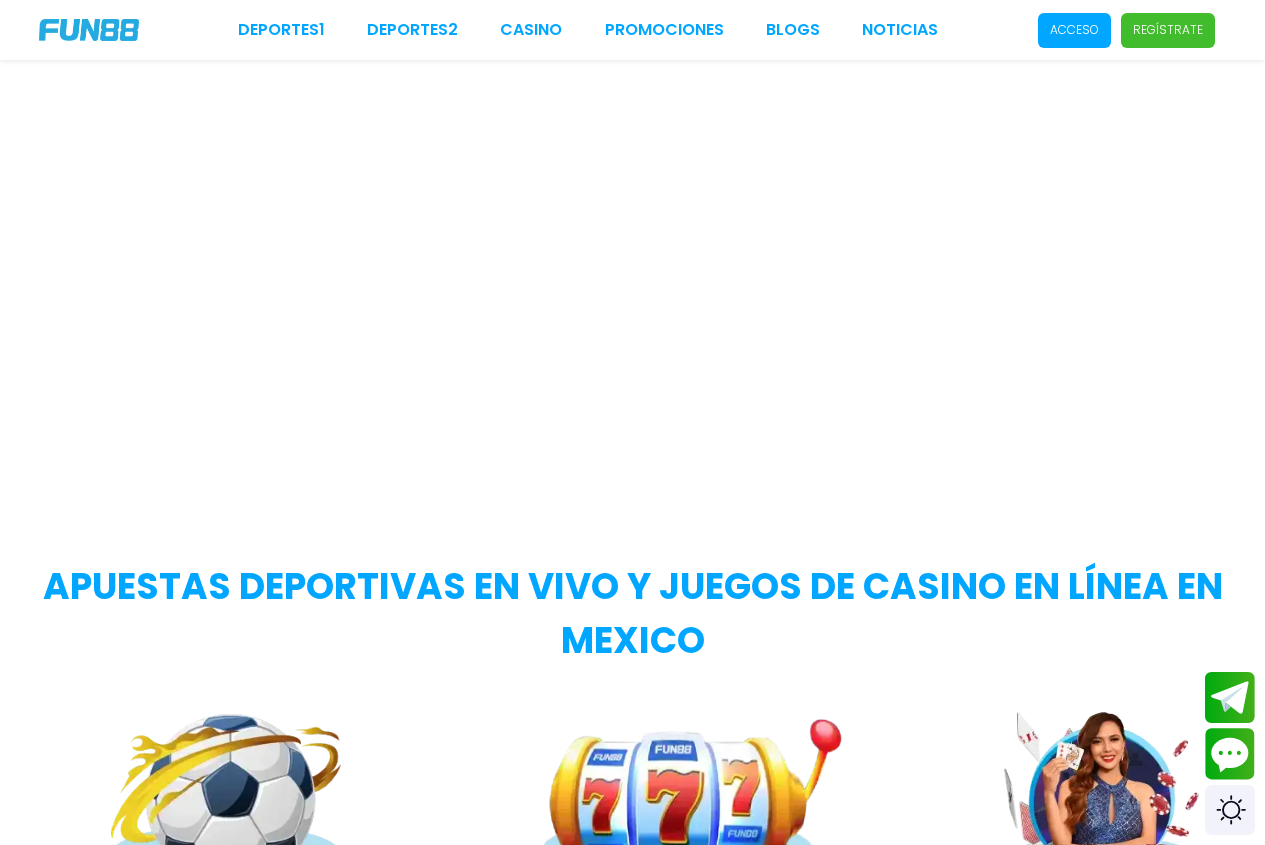 click on "Acceso" at bounding box center [1074, 30] 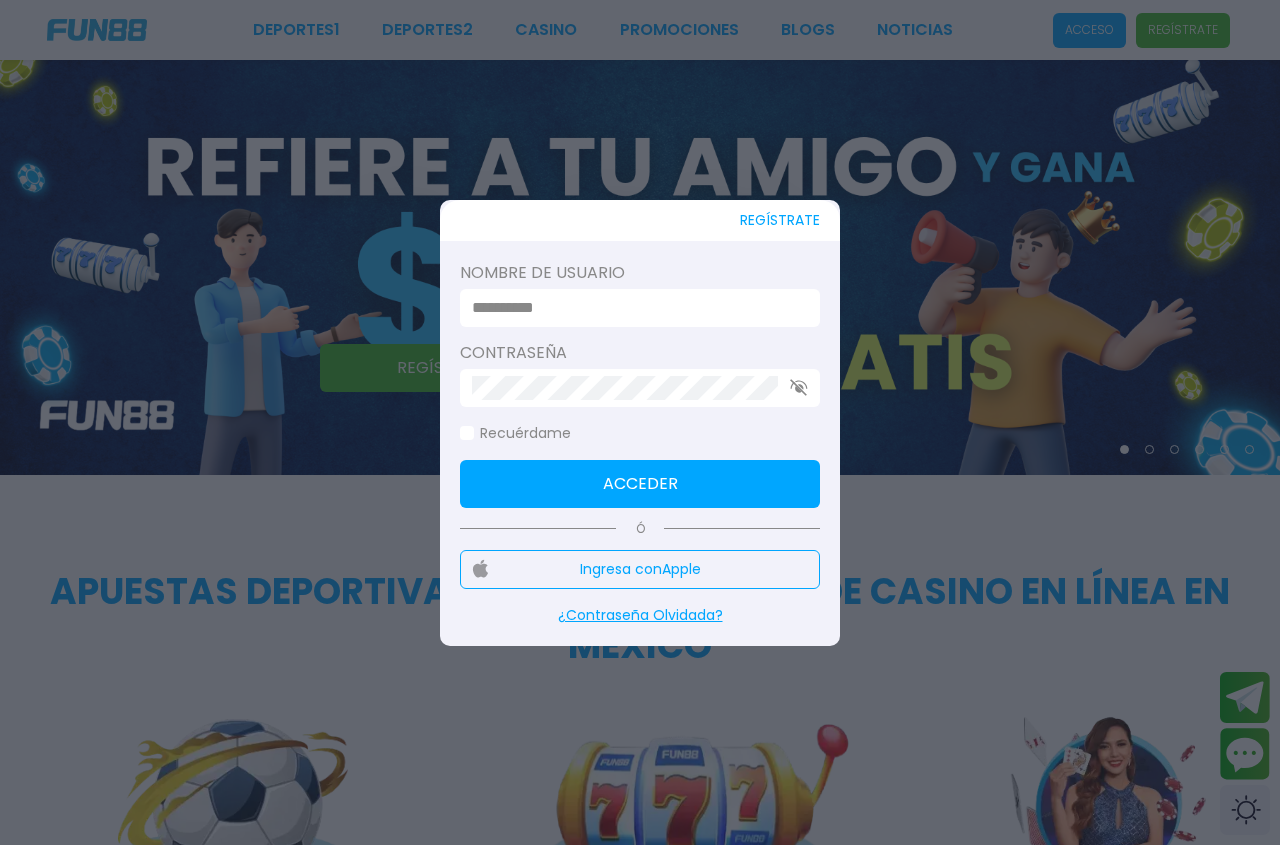 click at bounding box center (634, 308) 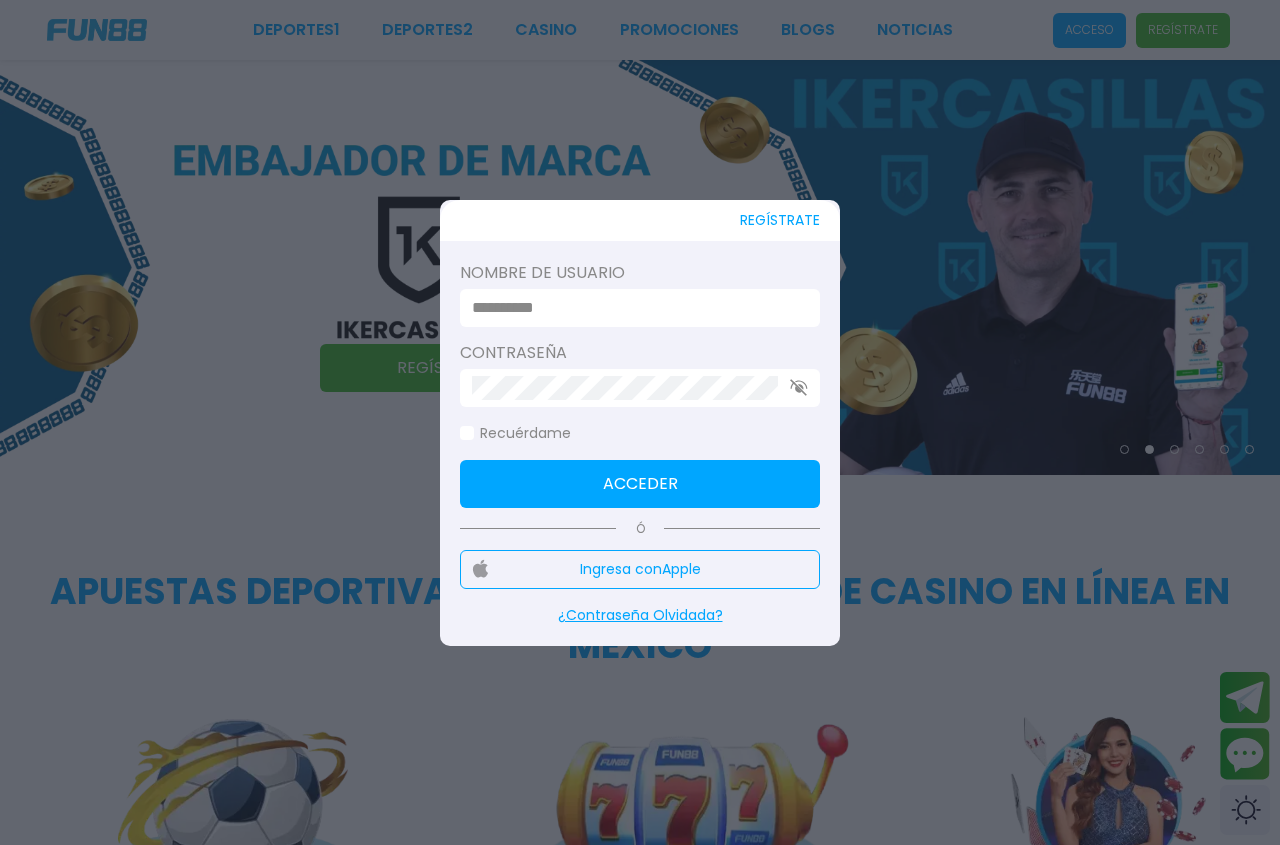 type on "*" 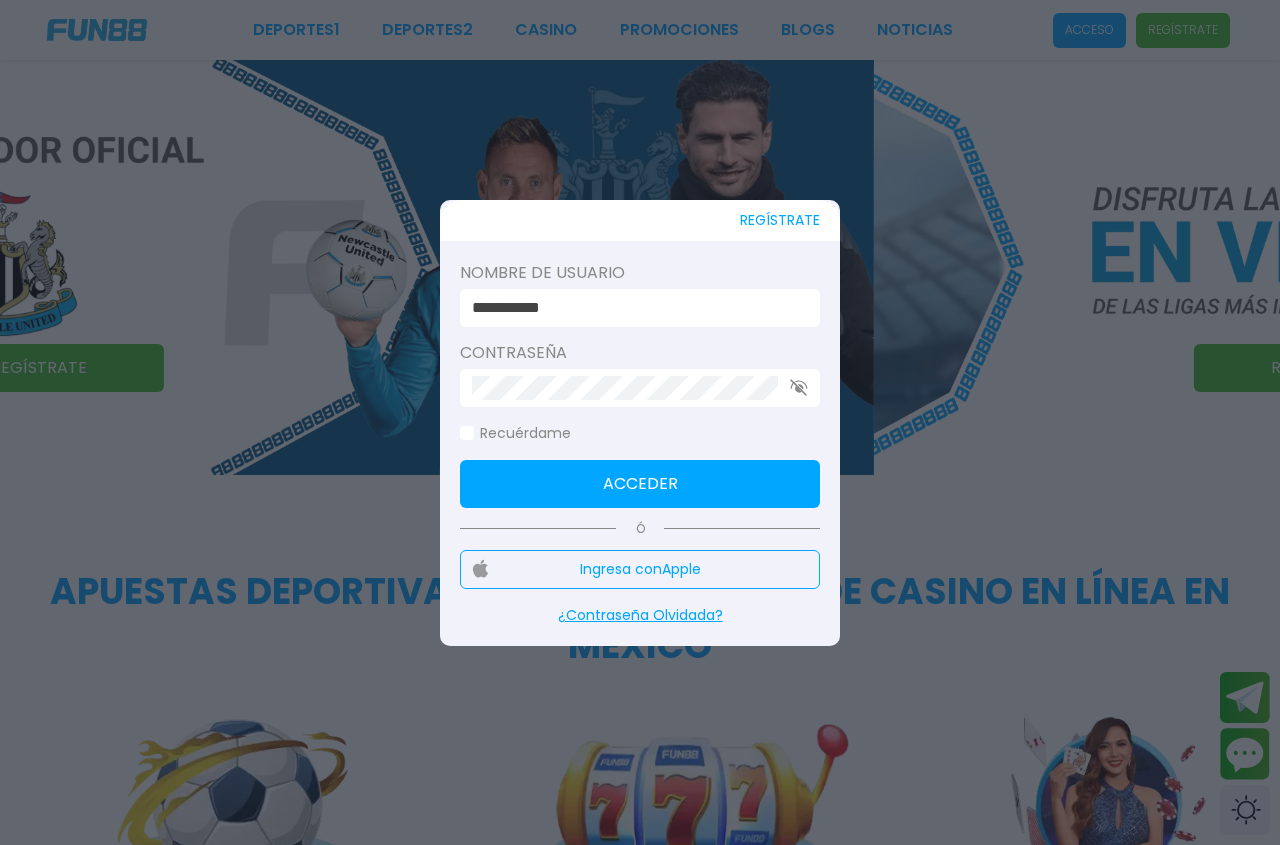 type on "**********" 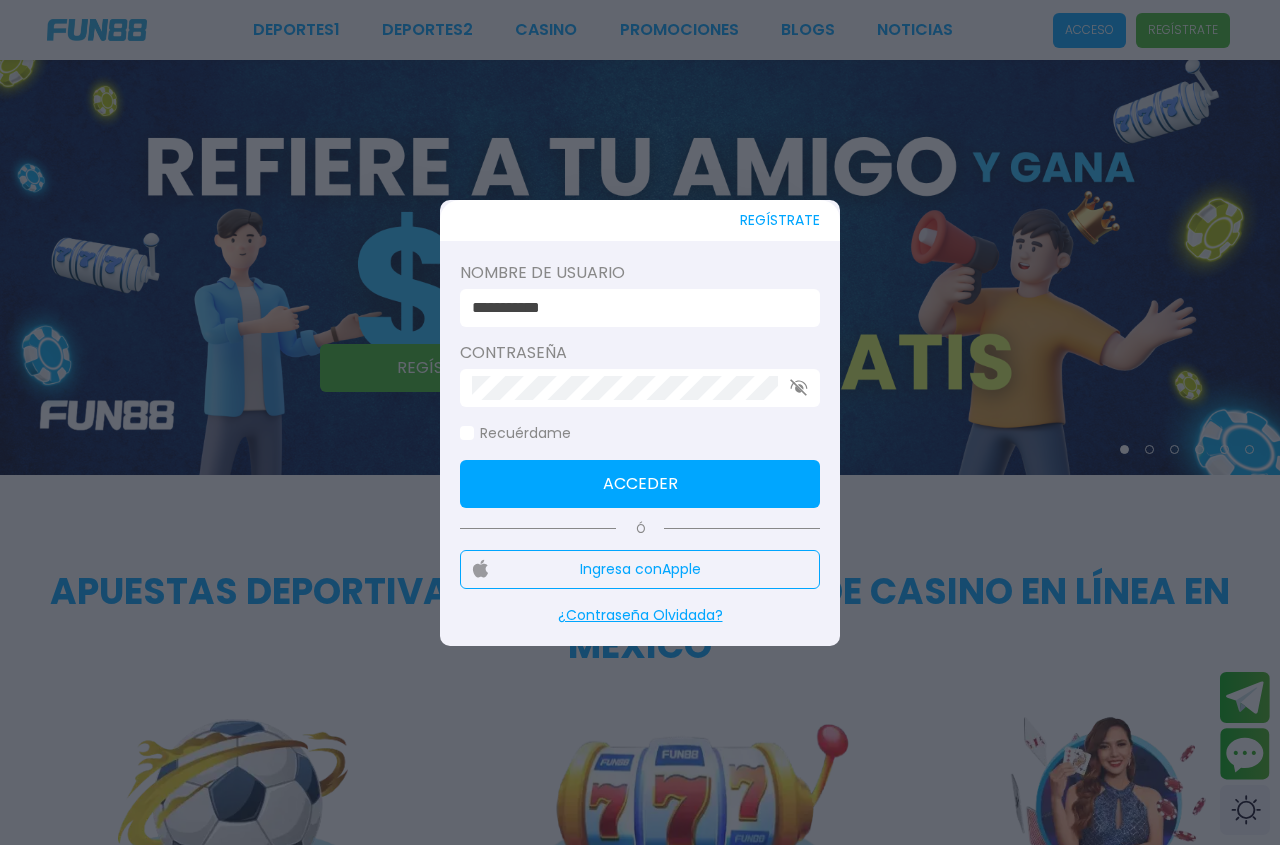 click on "Acceder" at bounding box center (640, 484) 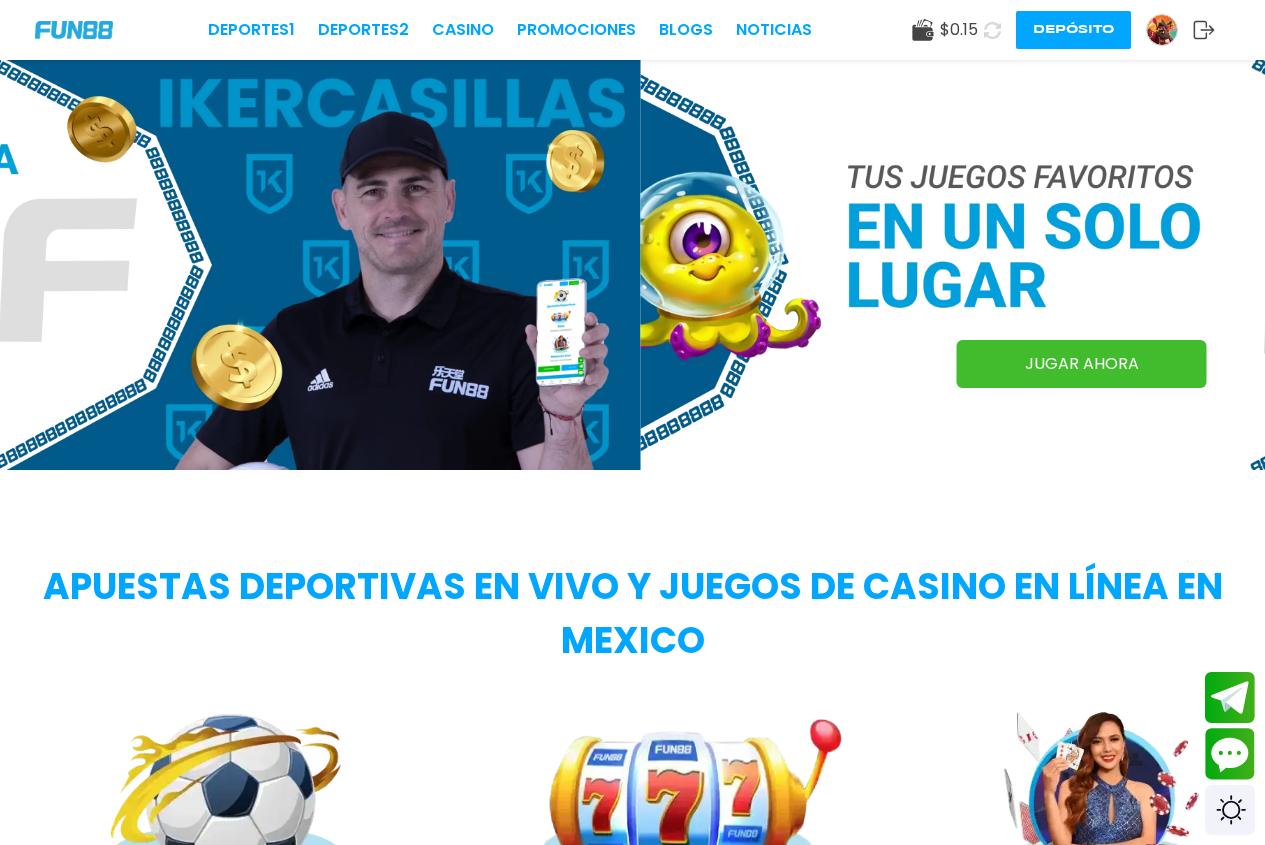 click at bounding box center (1273, 265) 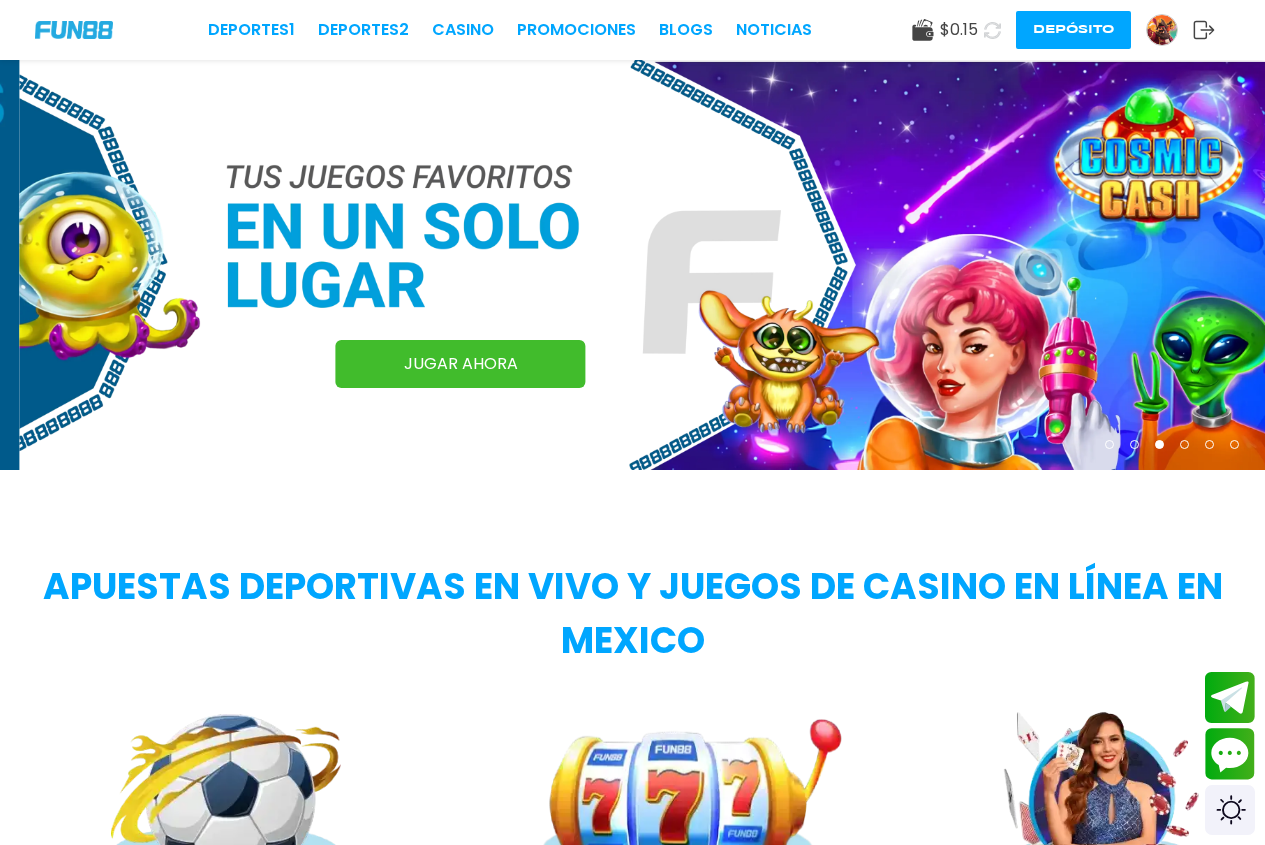 click on "JUGAR AHORA" at bounding box center (461, 364) 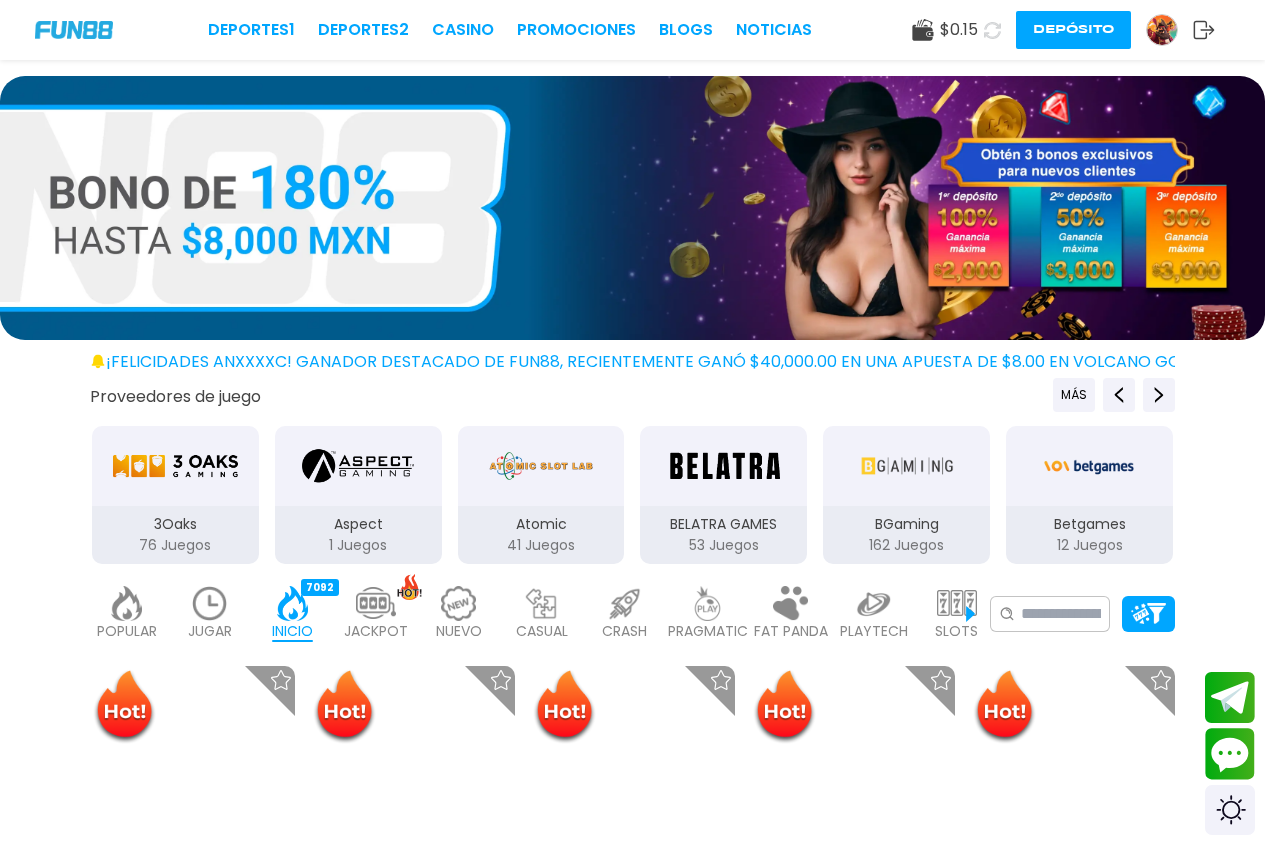 scroll, scrollTop: 200, scrollLeft: 0, axis: vertical 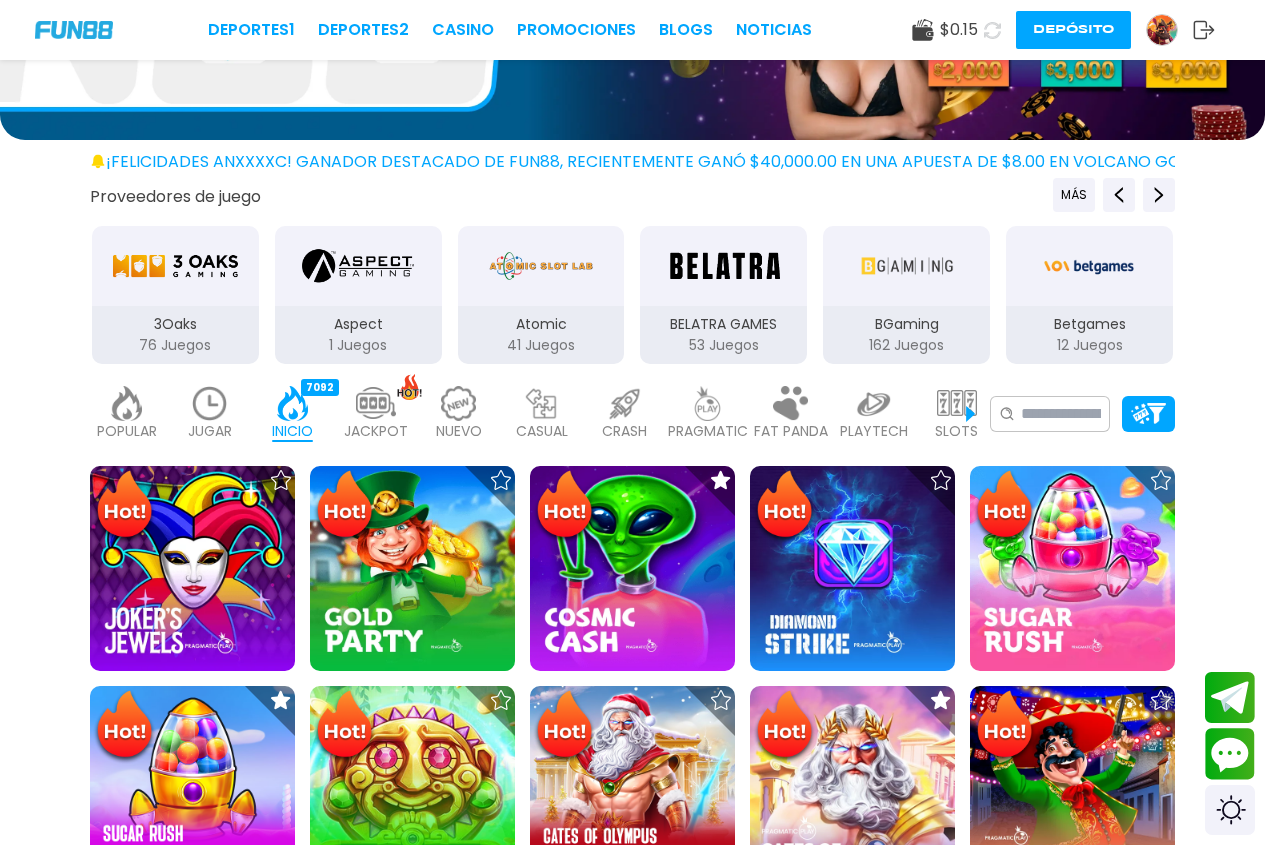 click on "Depósito" at bounding box center (1073, 30) 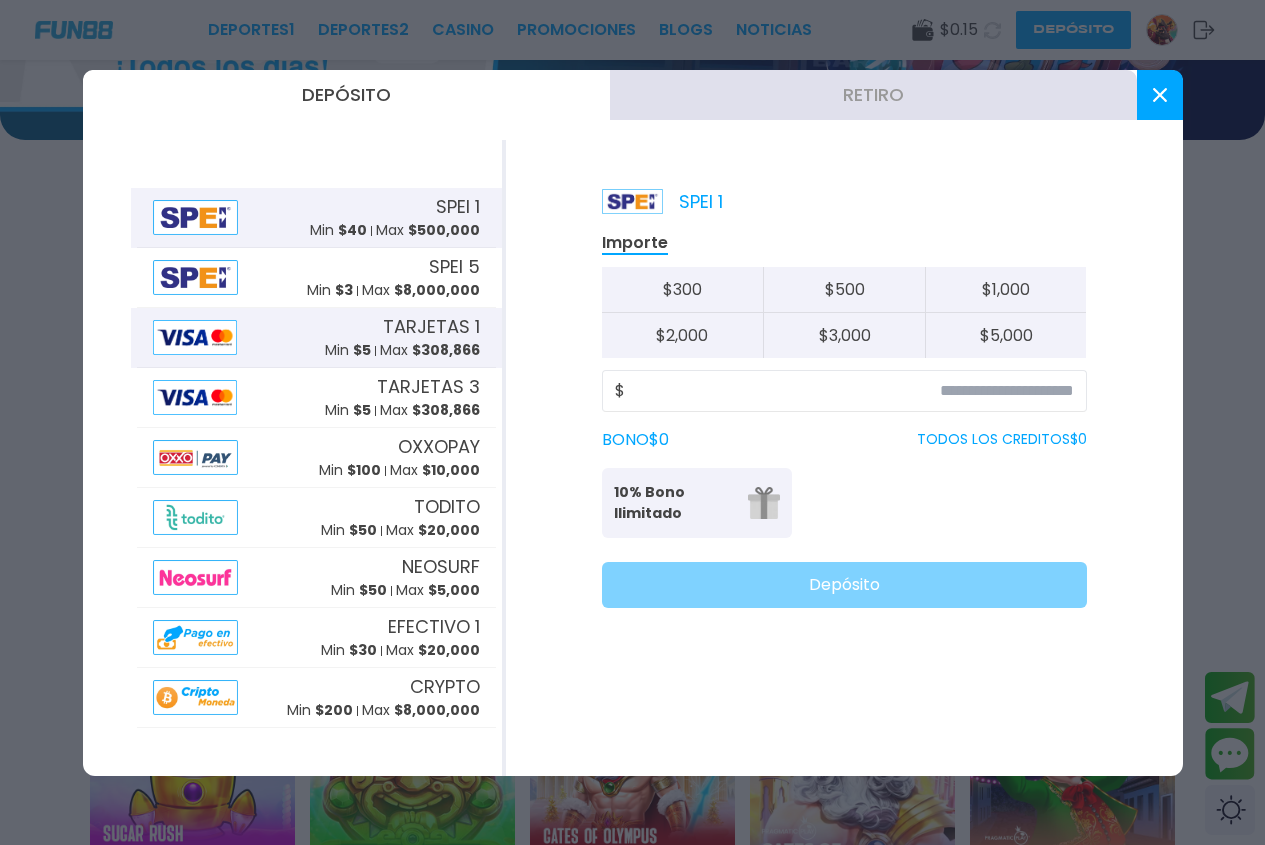 click on "Min   $ 5" at bounding box center (348, 350) 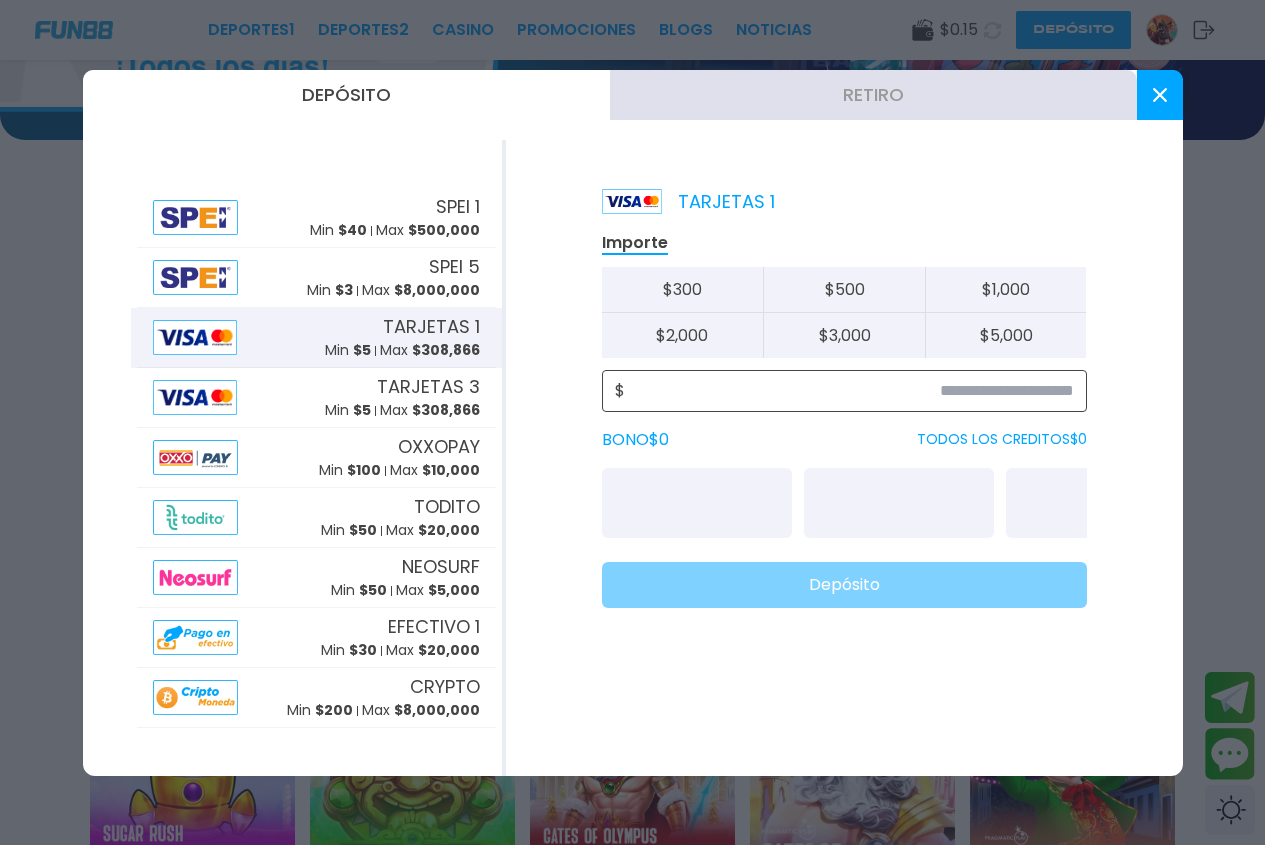 click at bounding box center [849, 391] 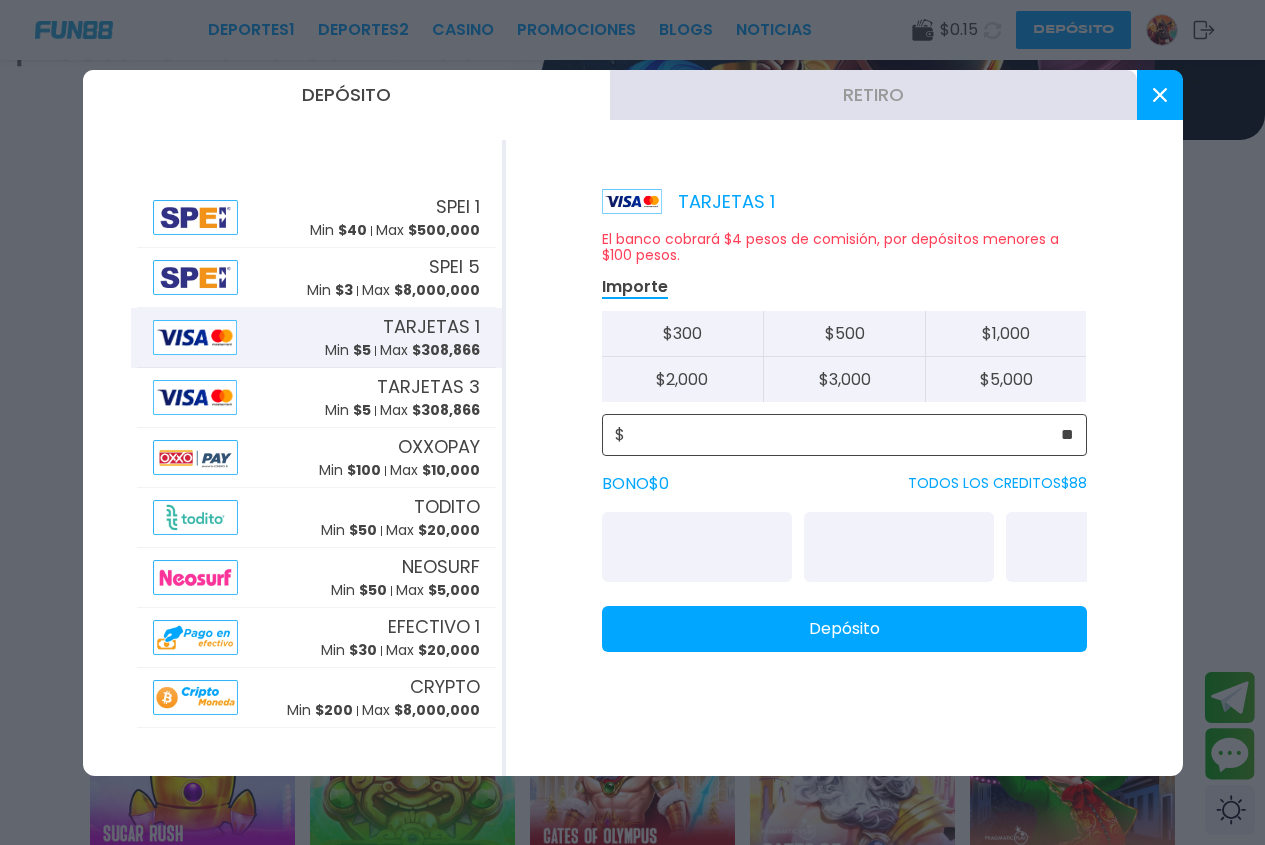 type on "**" 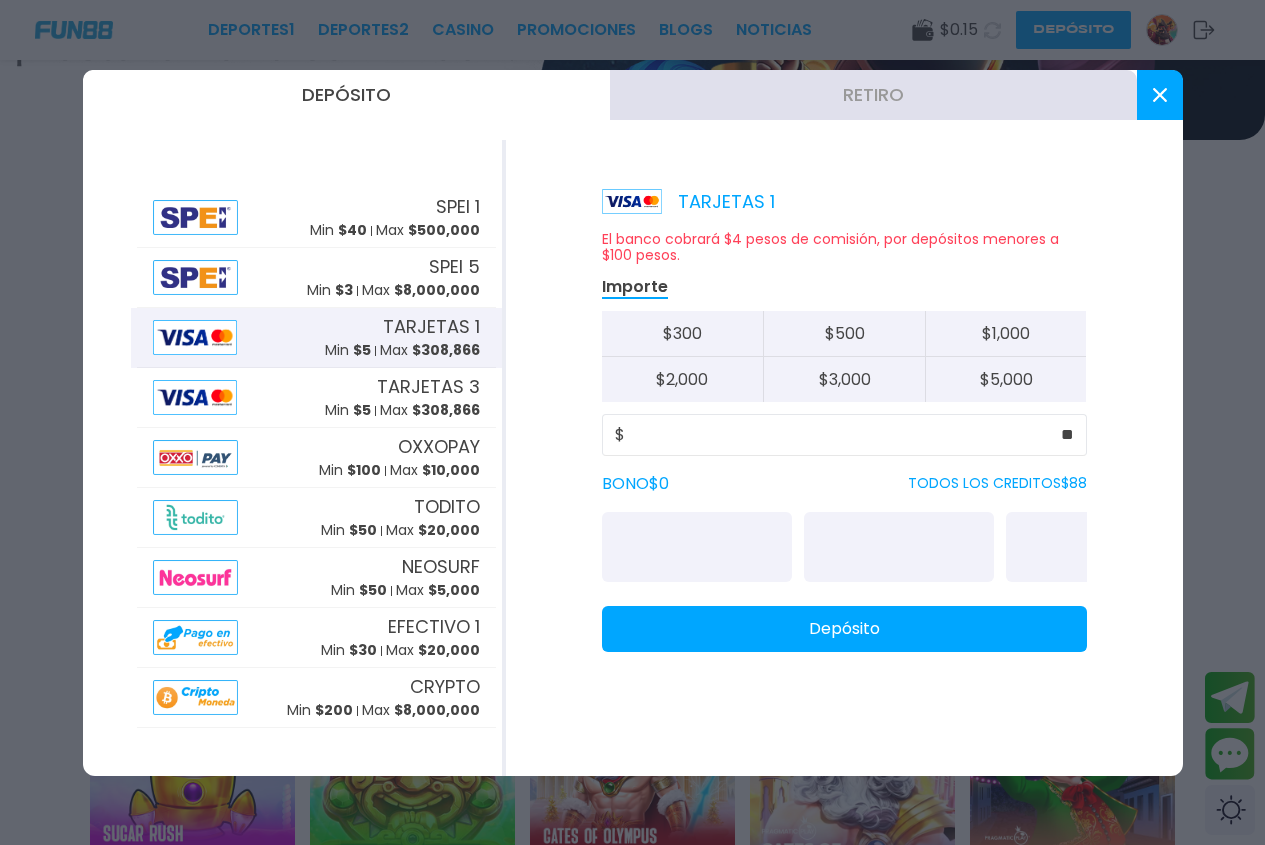 click on "Depósito" at bounding box center [844, 629] 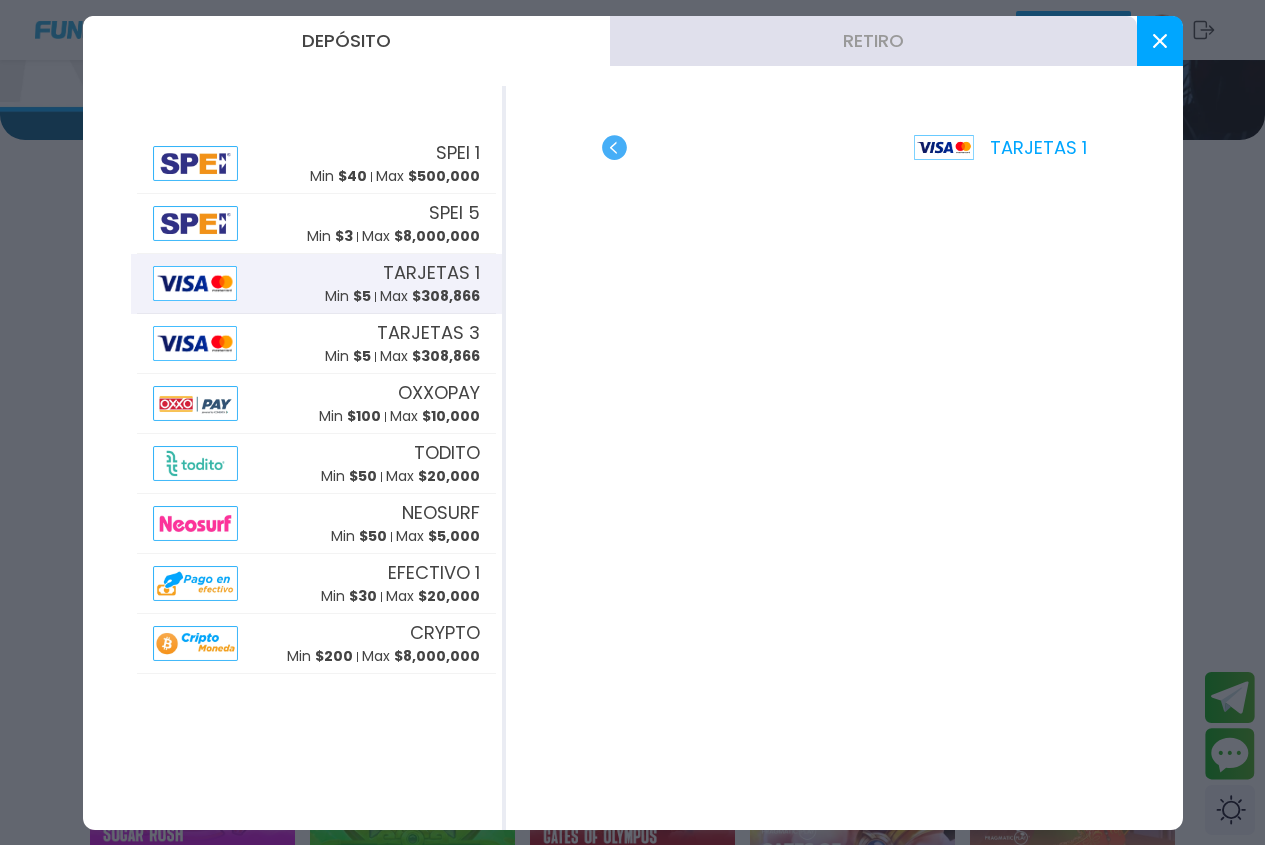 click 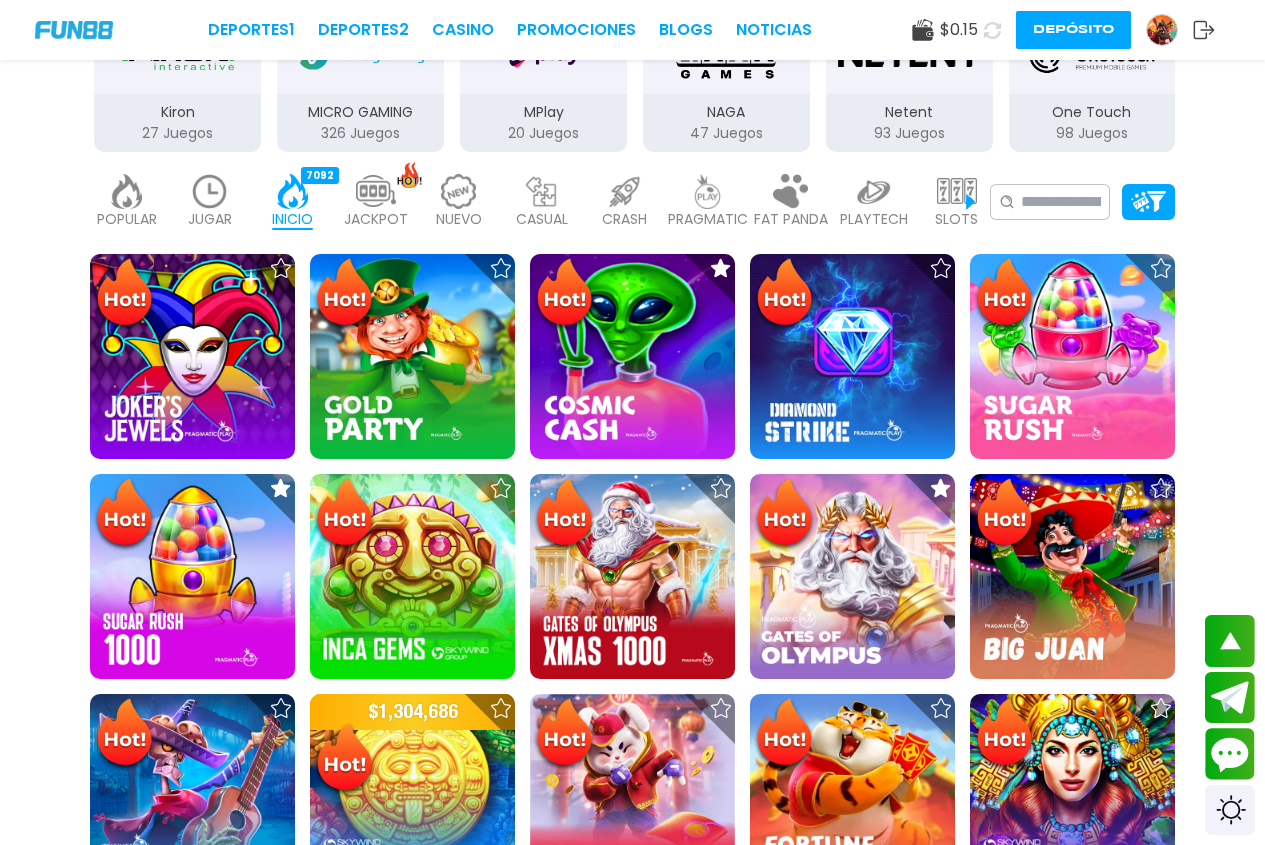 scroll, scrollTop: 600, scrollLeft: 0, axis: vertical 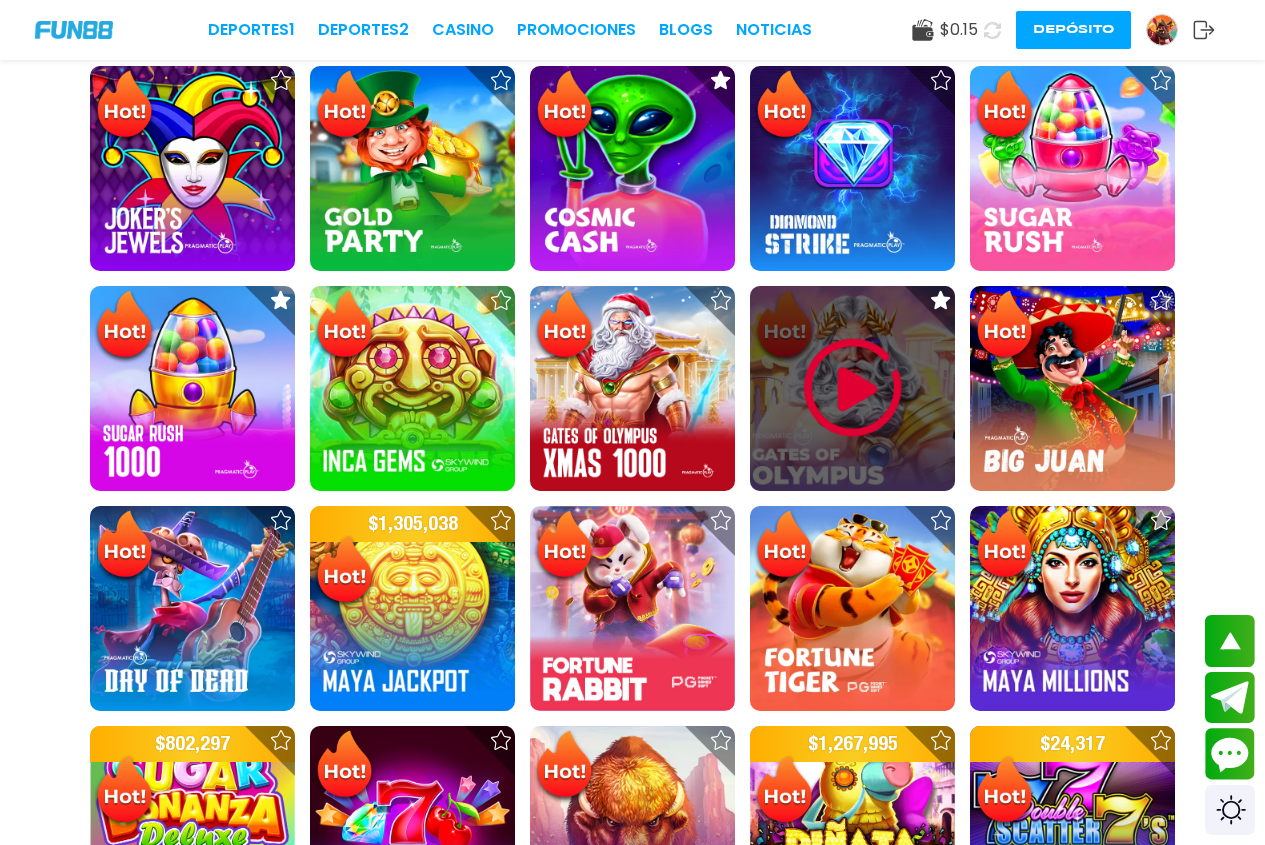 click at bounding box center (853, 388) 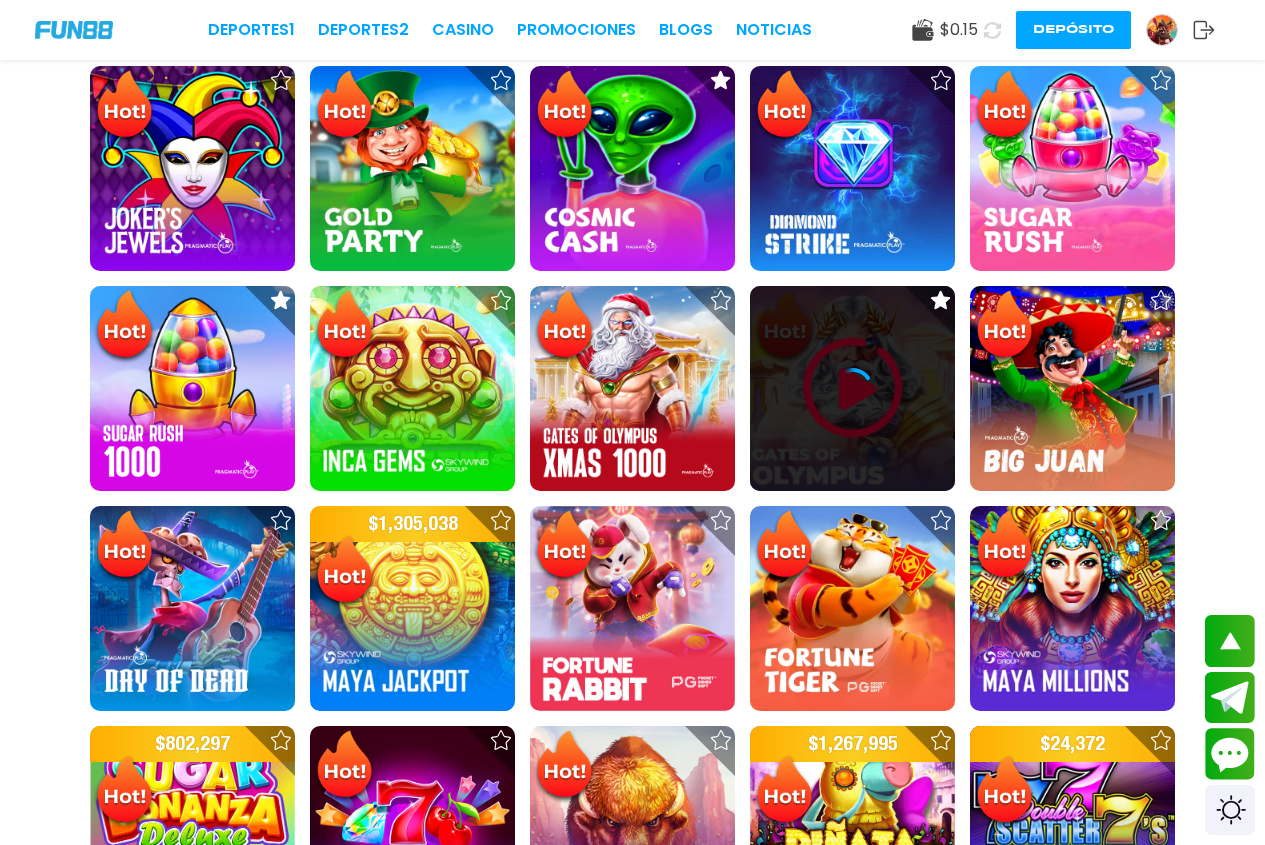 click 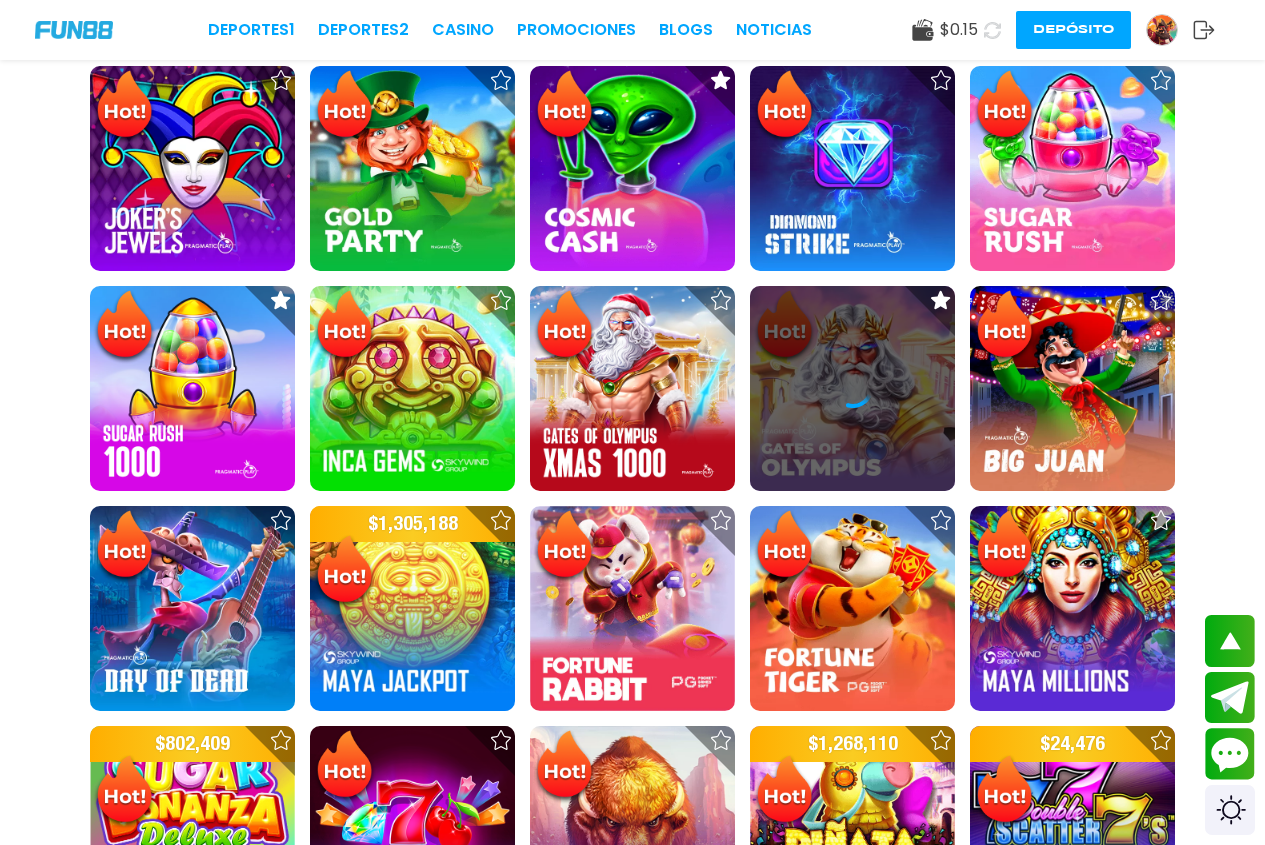 scroll, scrollTop: 0, scrollLeft: 0, axis: both 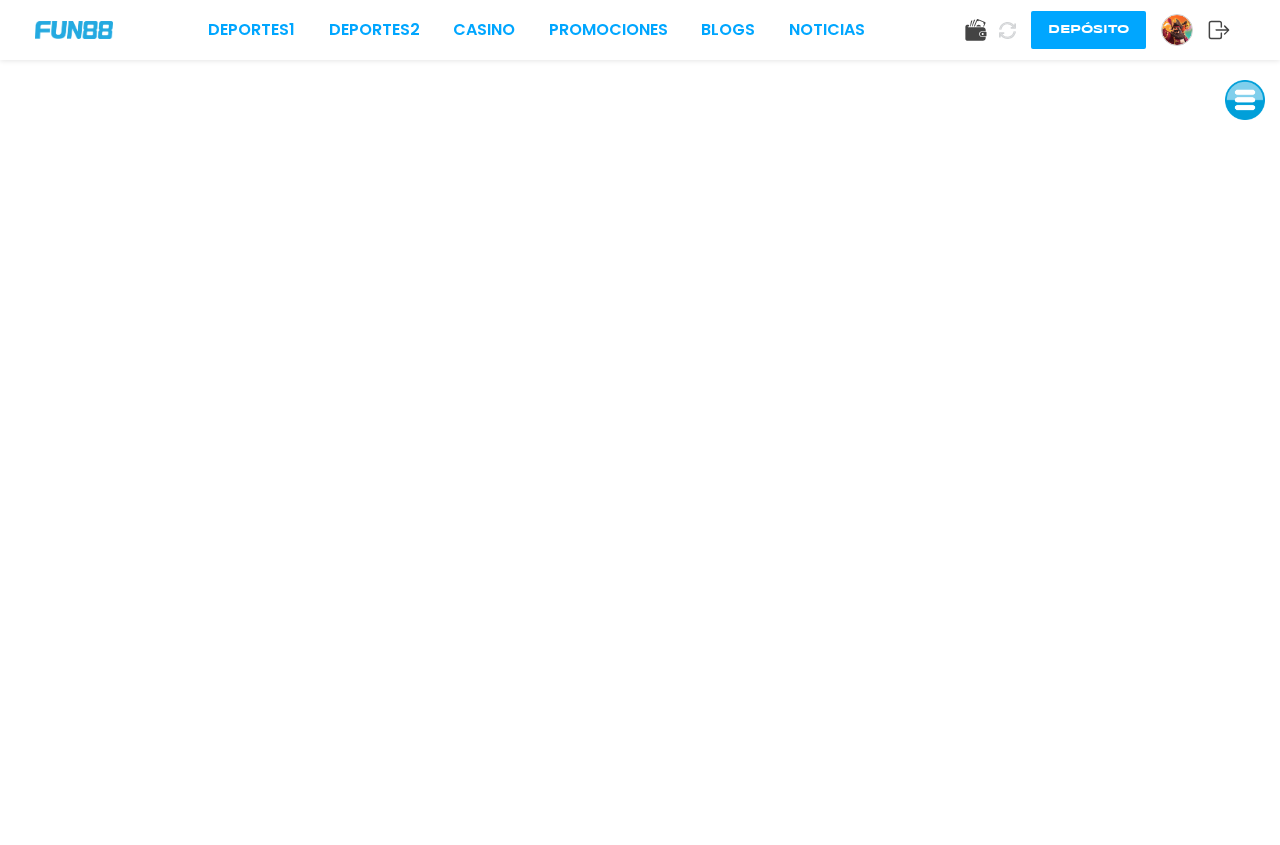 click at bounding box center (1177, 30) 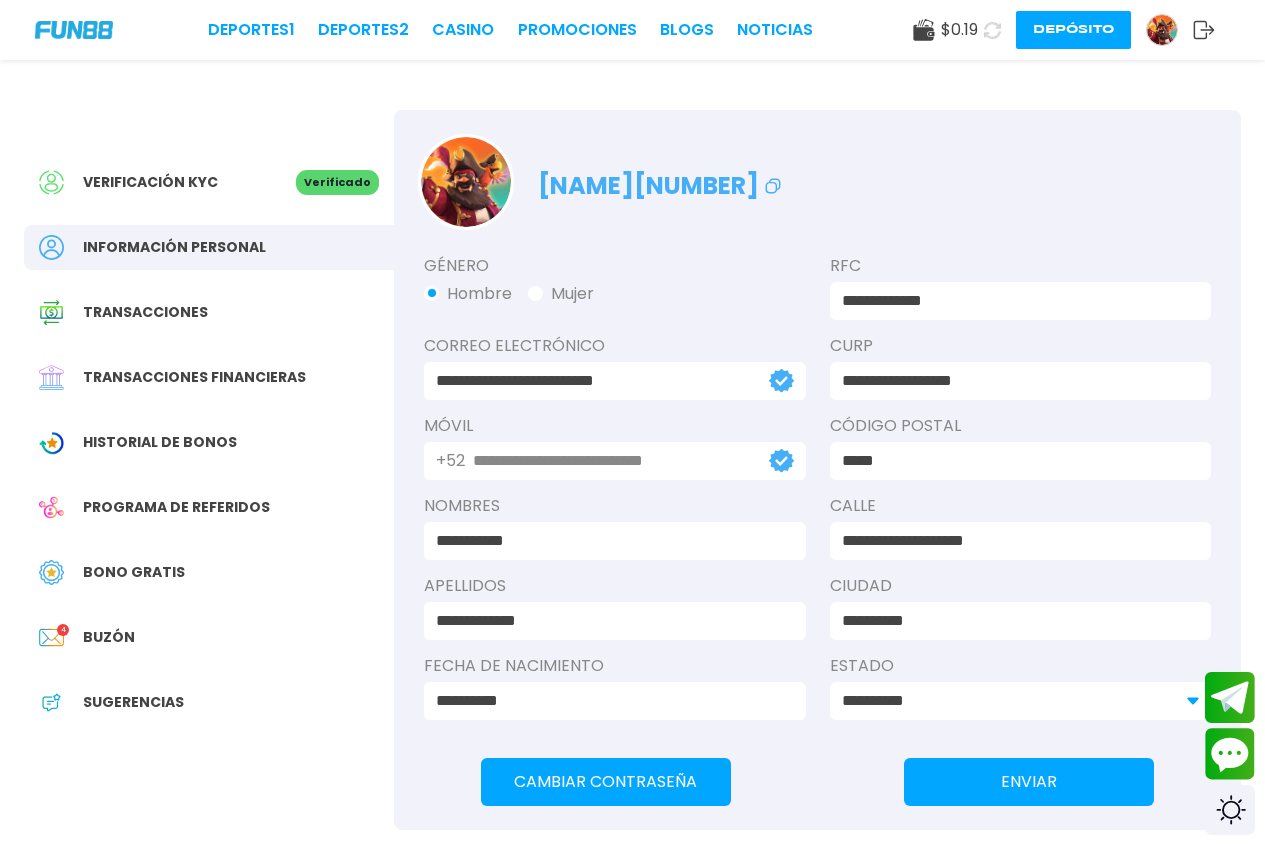 click on "Bono Gratis" at bounding box center (134, 572) 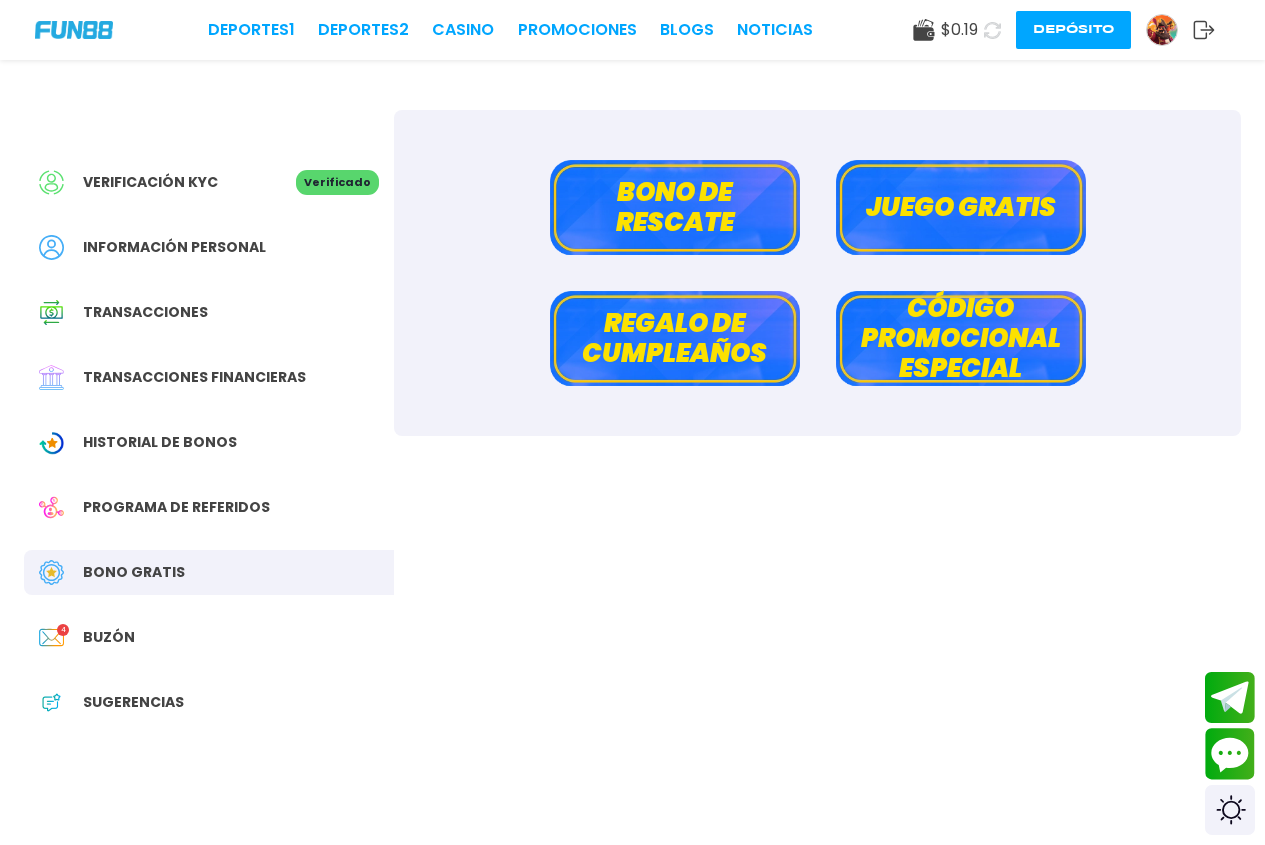click on "Bono de rescate" at bounding box center (675, 207) 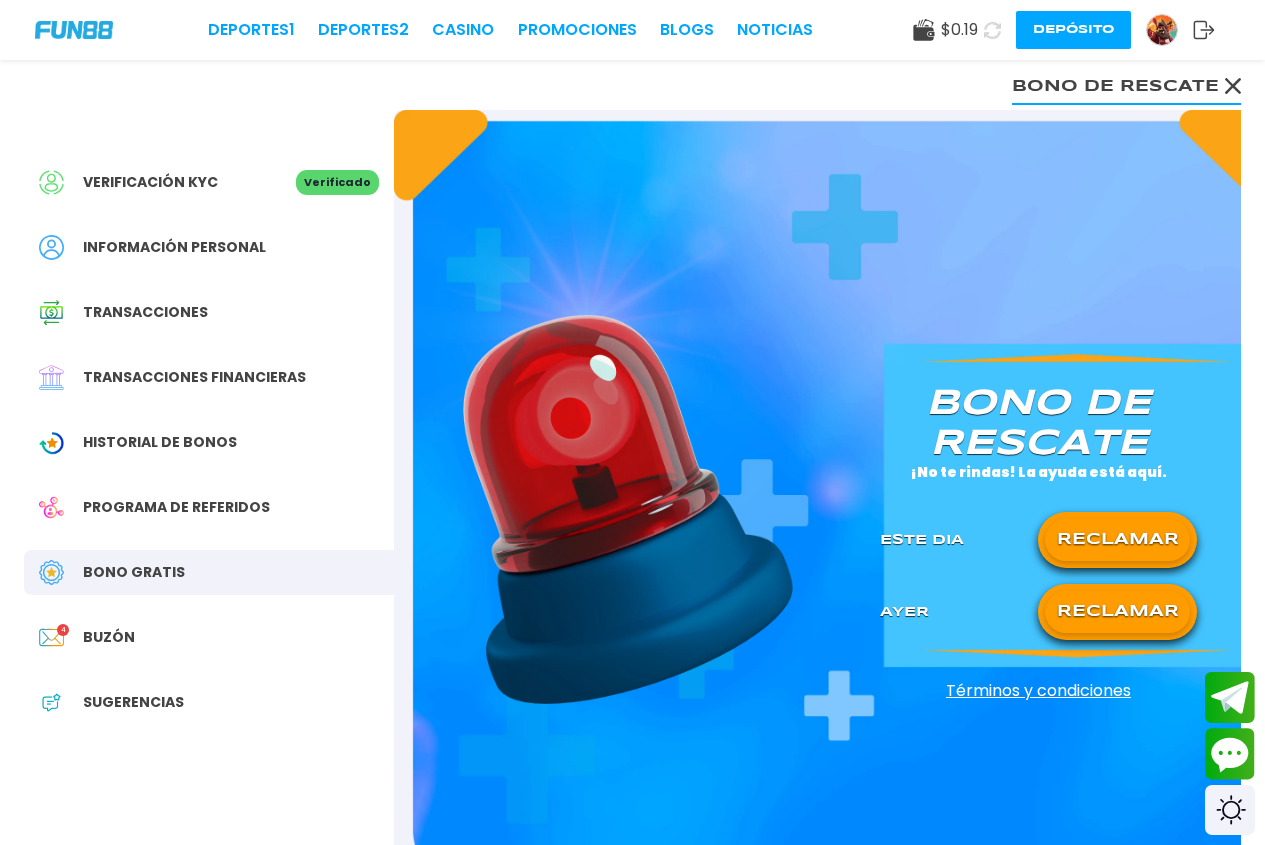 click on "RECLAMAR" at bounding box center [1117, 540] 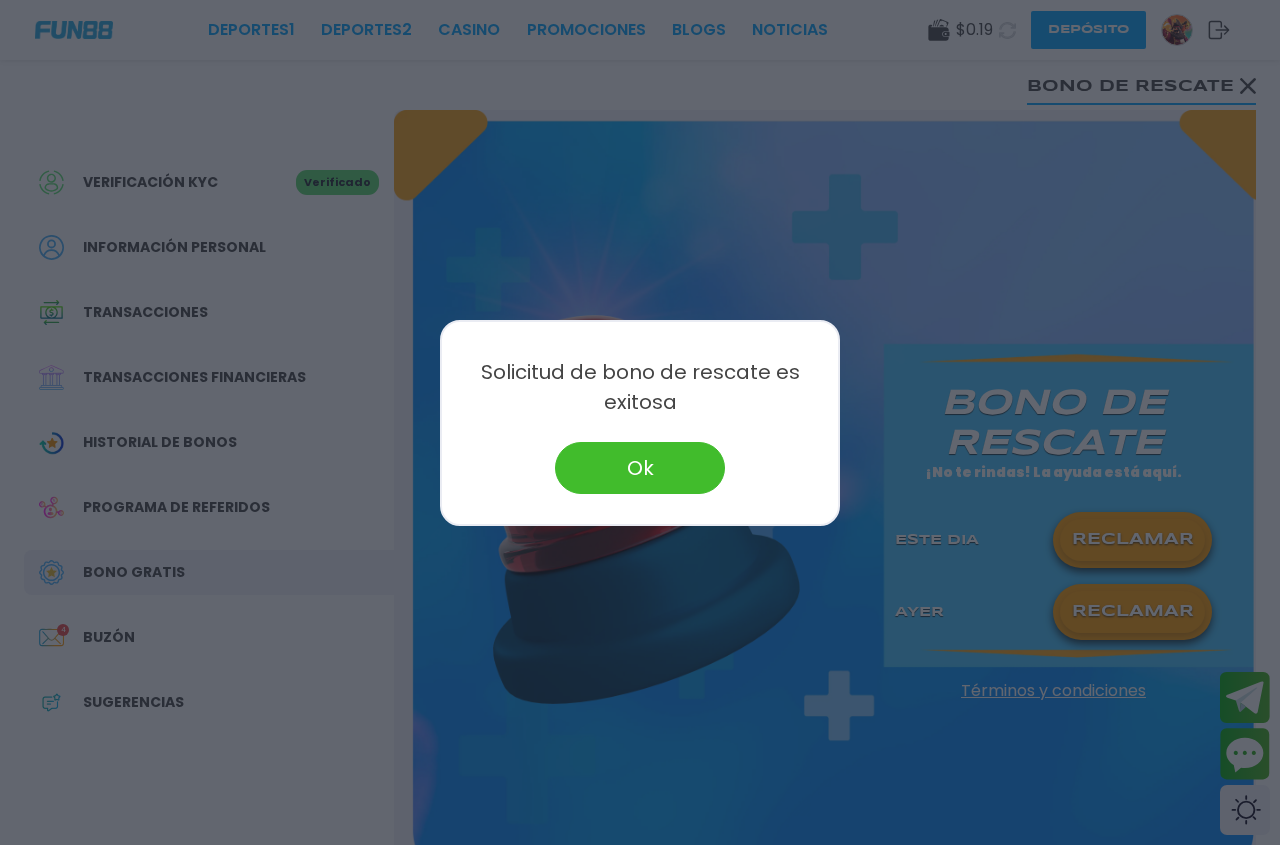 click on "Ok" at bounding box center [640, 468] 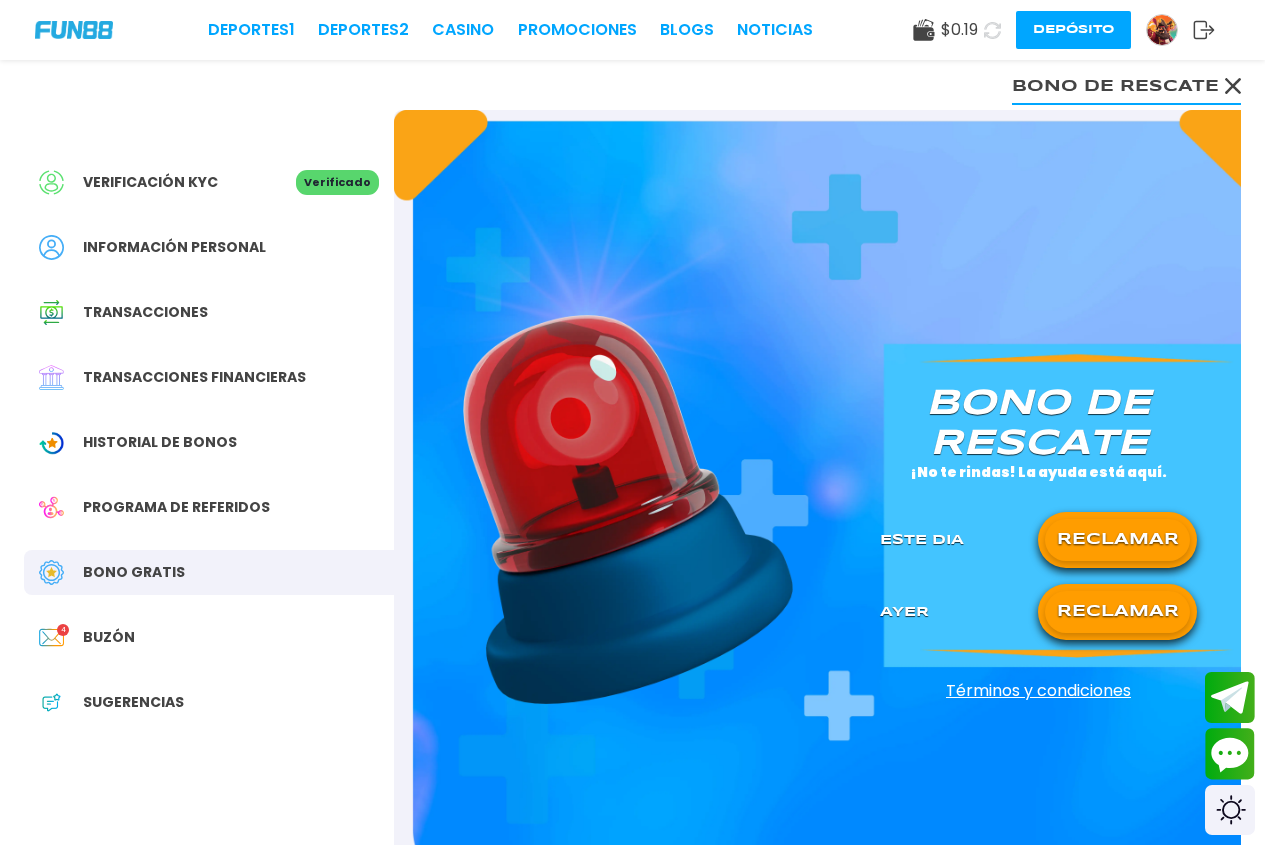 click 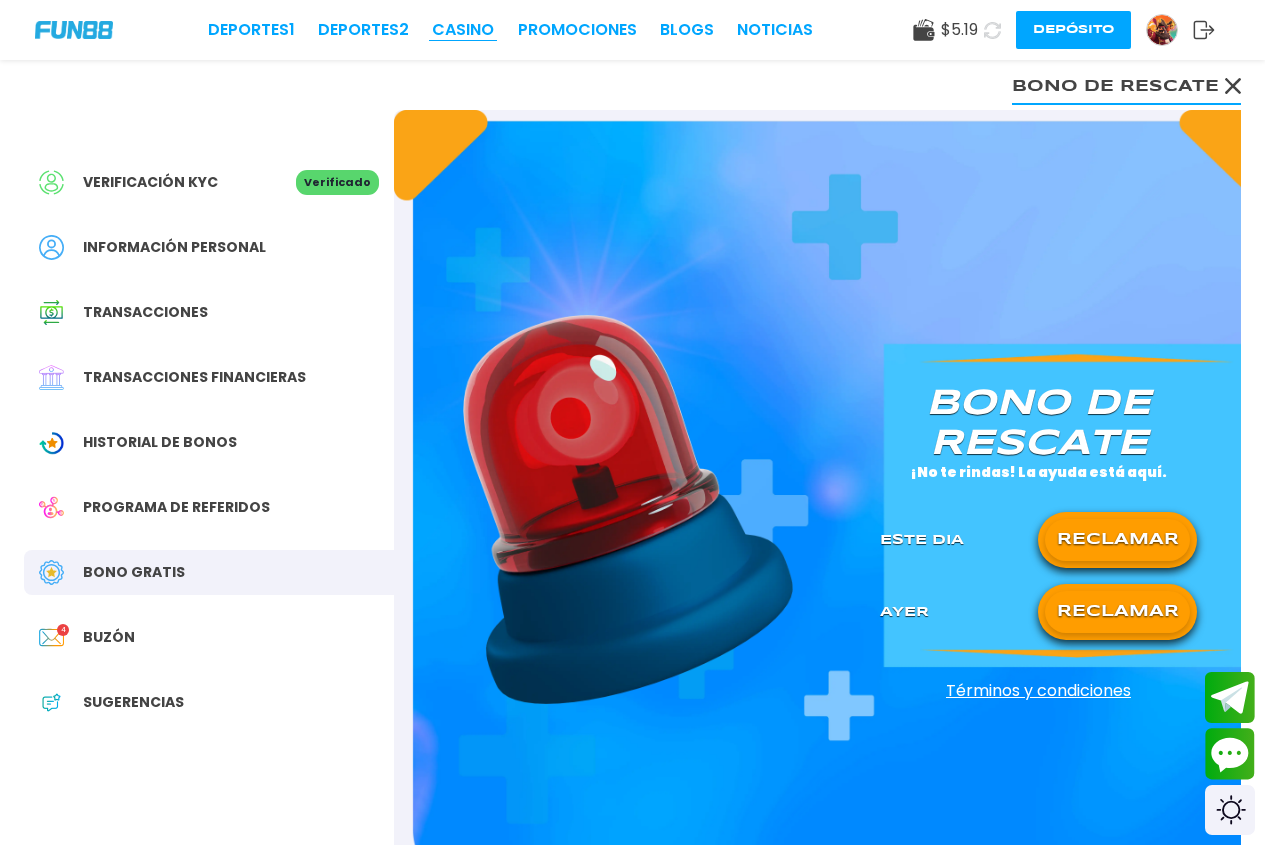click on "CASINO" at bounding box center (463, 30) 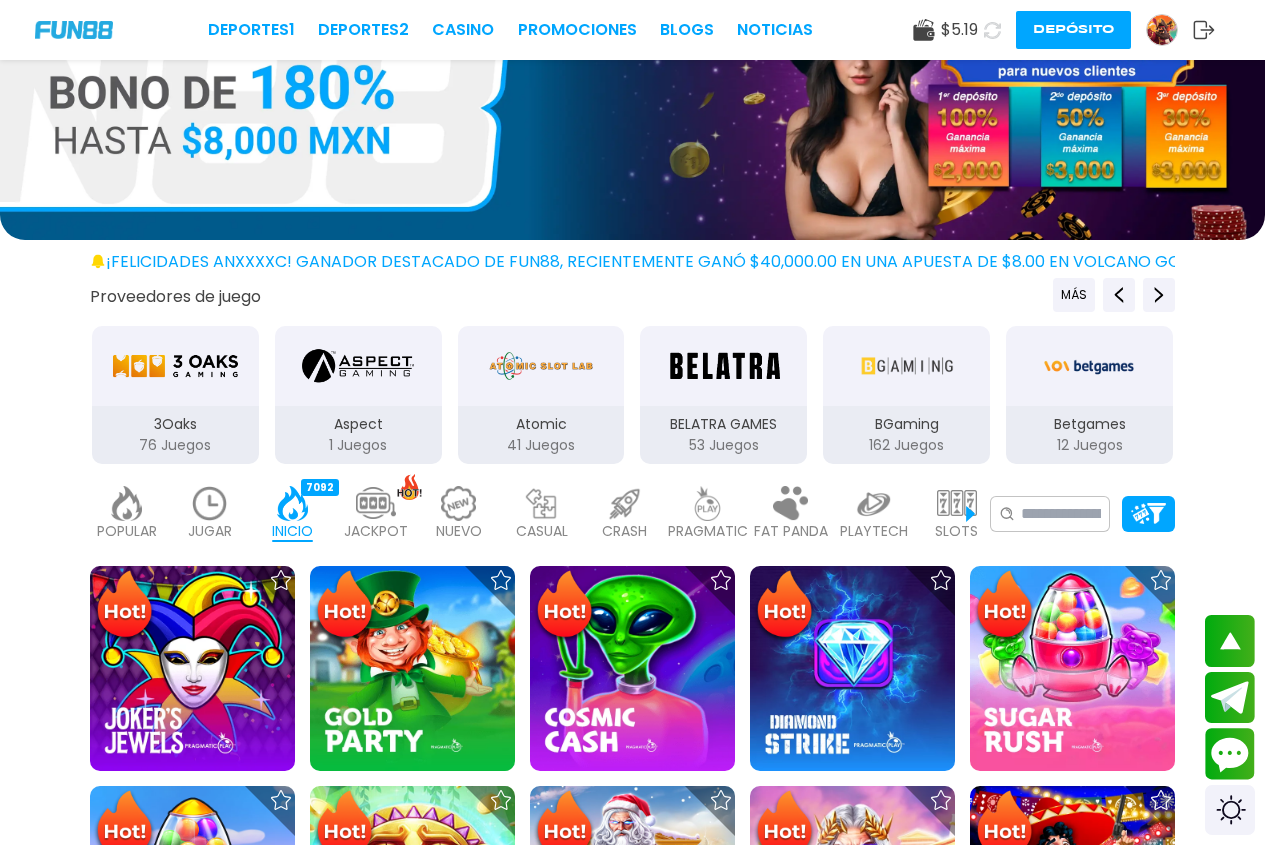 scroll, scrollTop: 500, scrollLeft: 0, axis: vertical 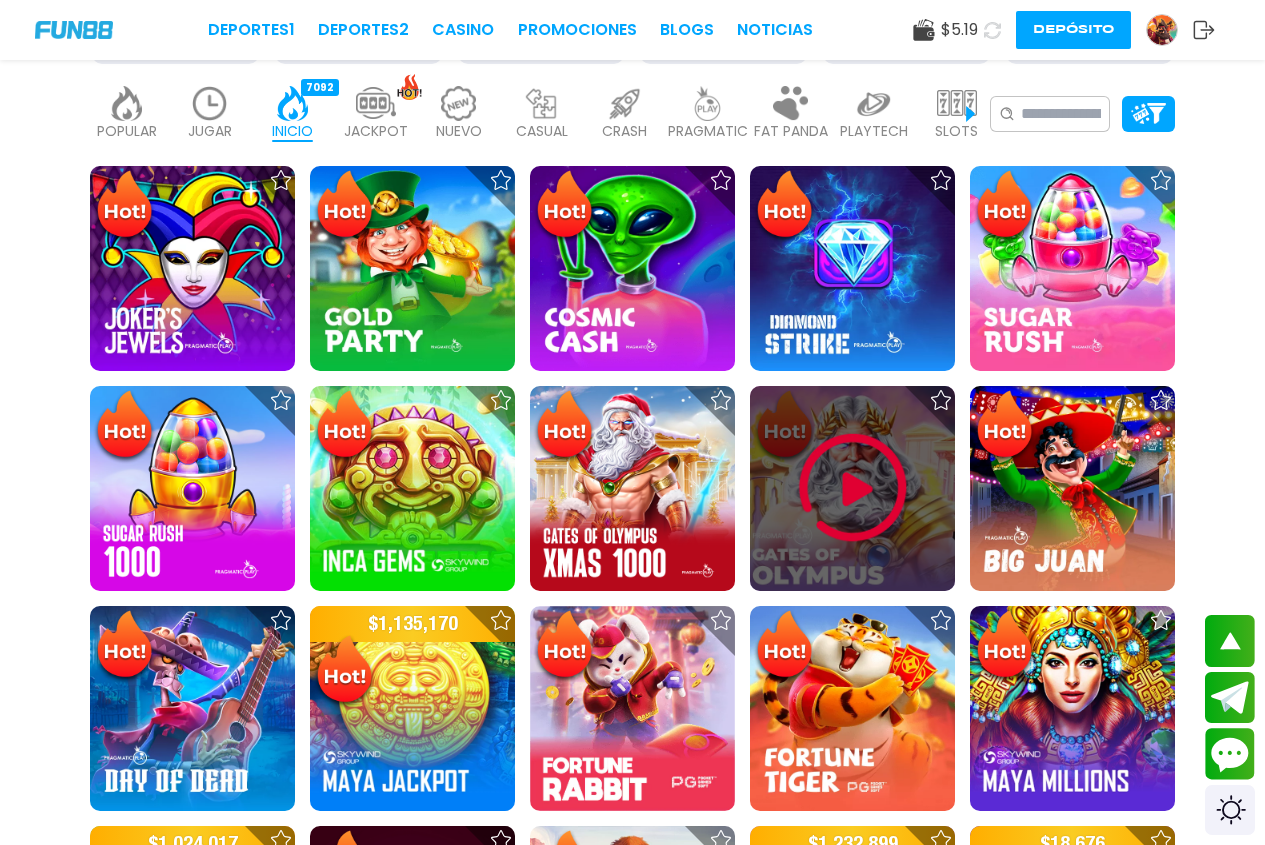 click at bounding box center [852, 488] 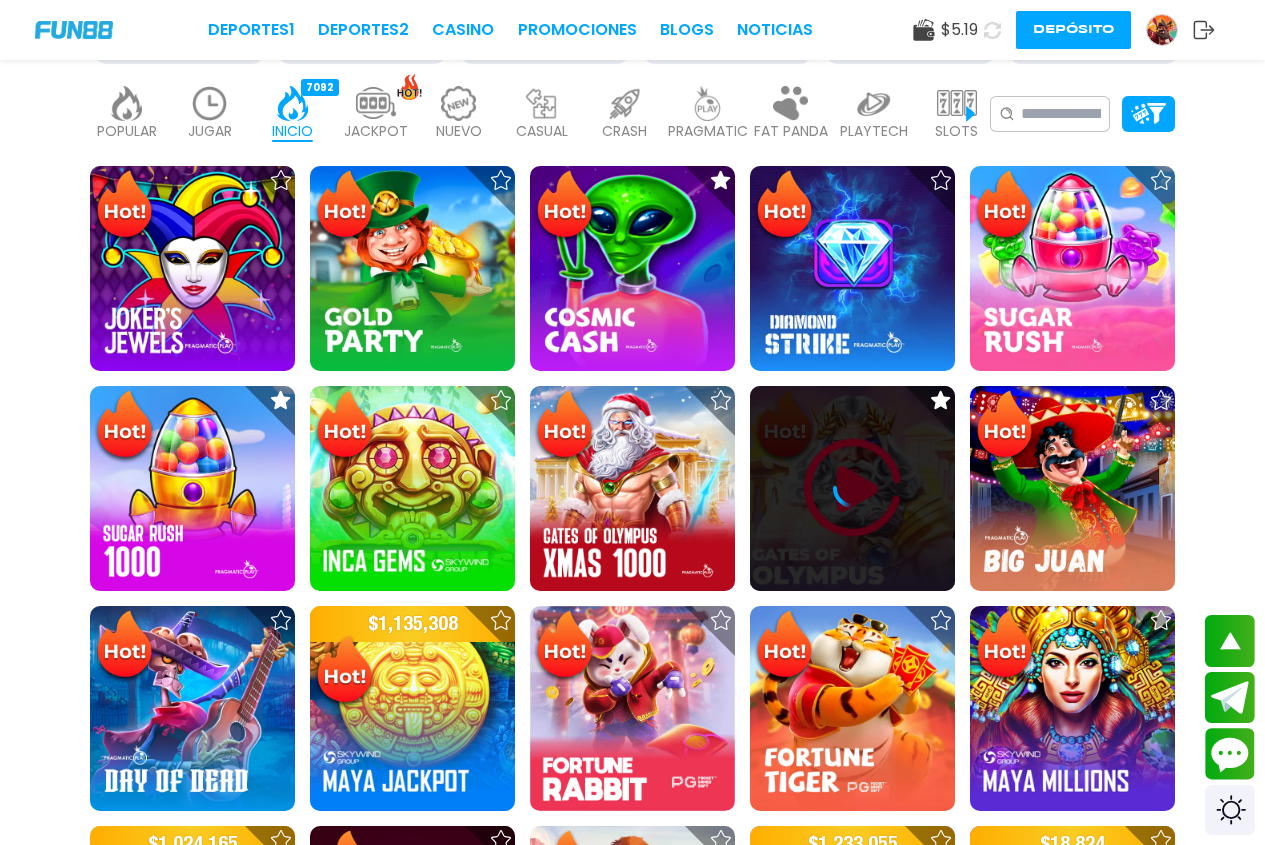 click 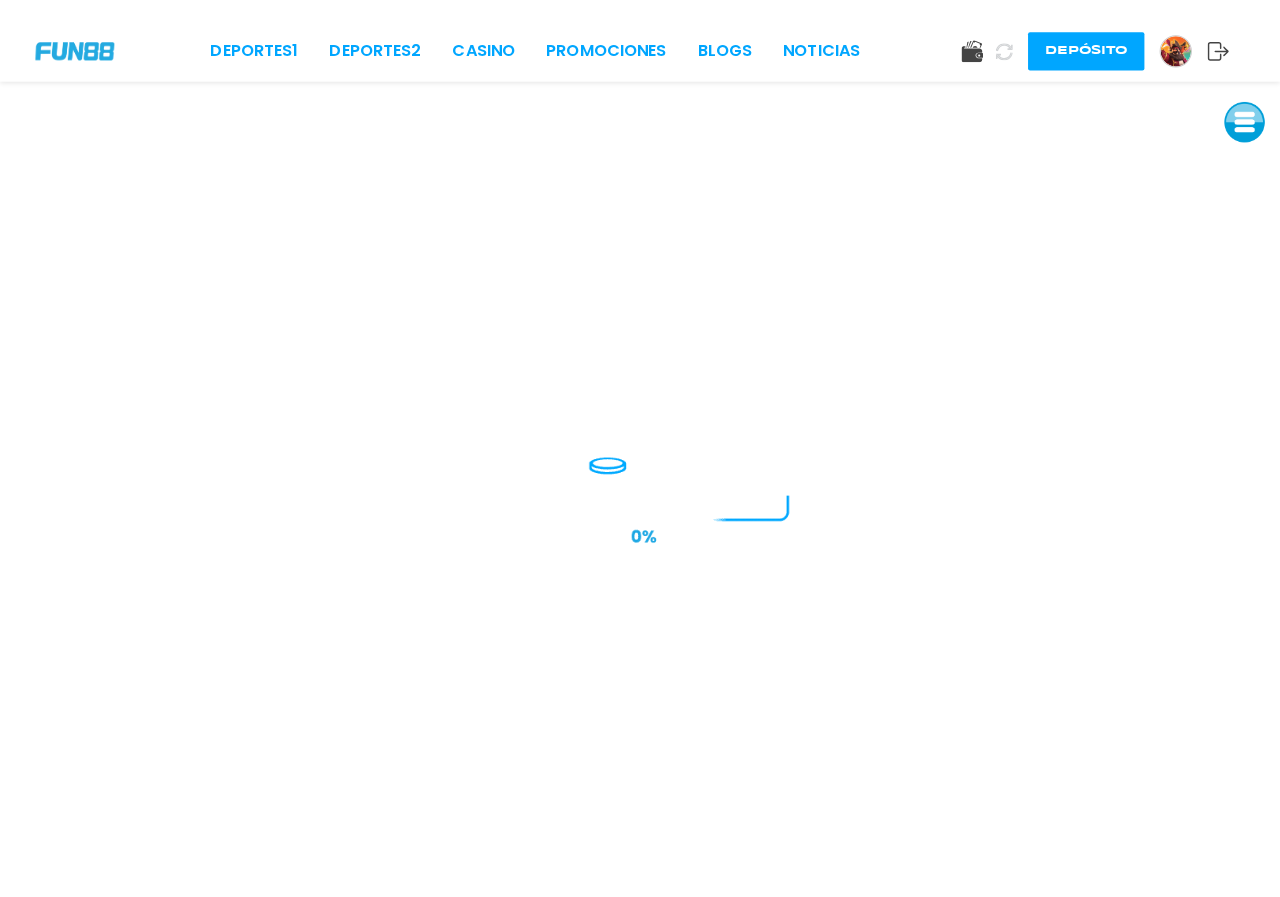 scroll, scrollTop: 0, scrollLeft: 0, axis: both 